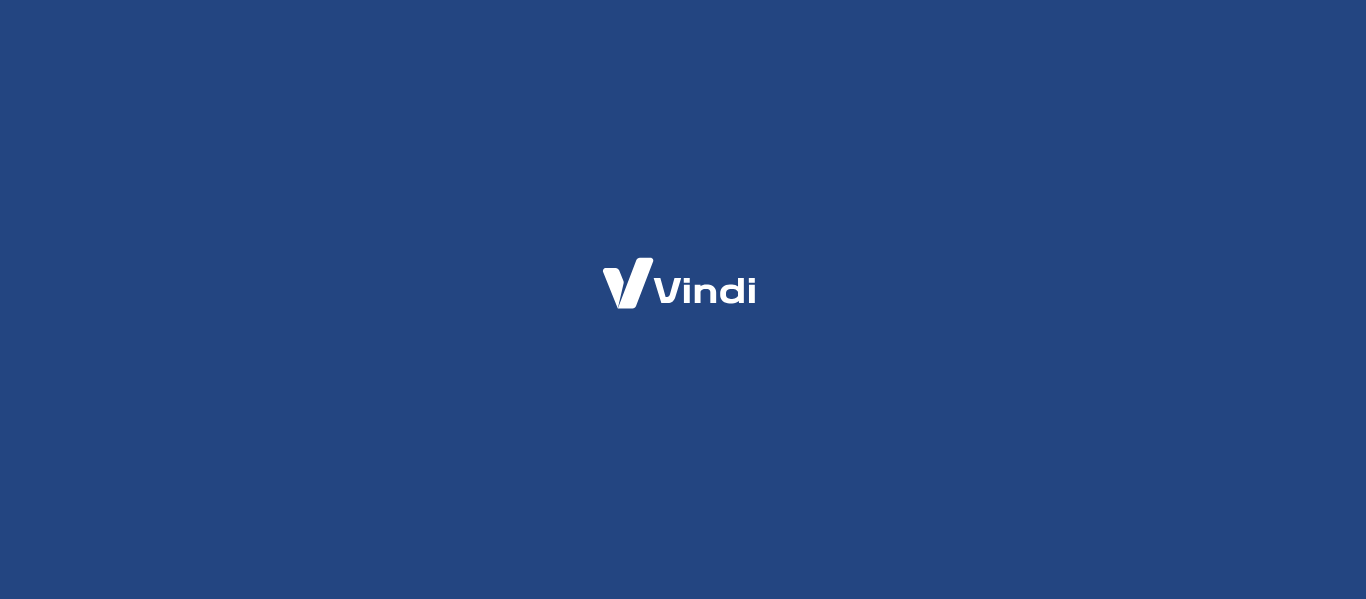 scroll, scrollTop: 0, scrollLeft: 0, axis: both 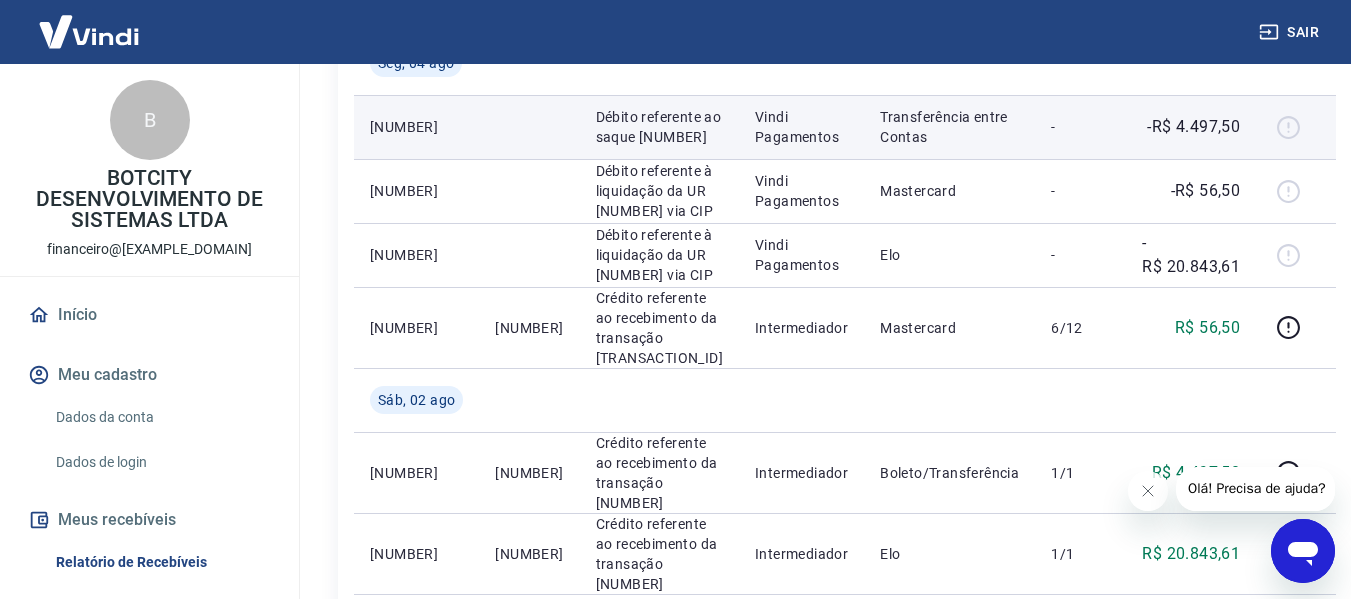 click at bounding box center (1296, 127) 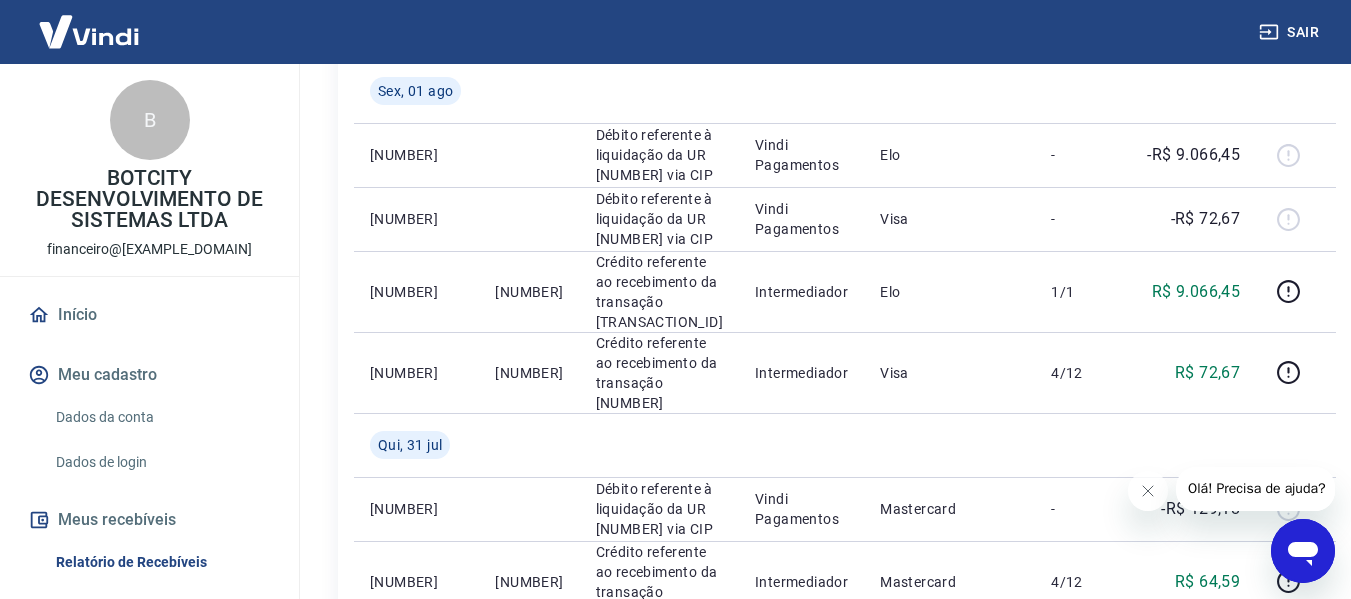 scroll, scrollTop: 1135, scrollLeft: 0, axis: vertical 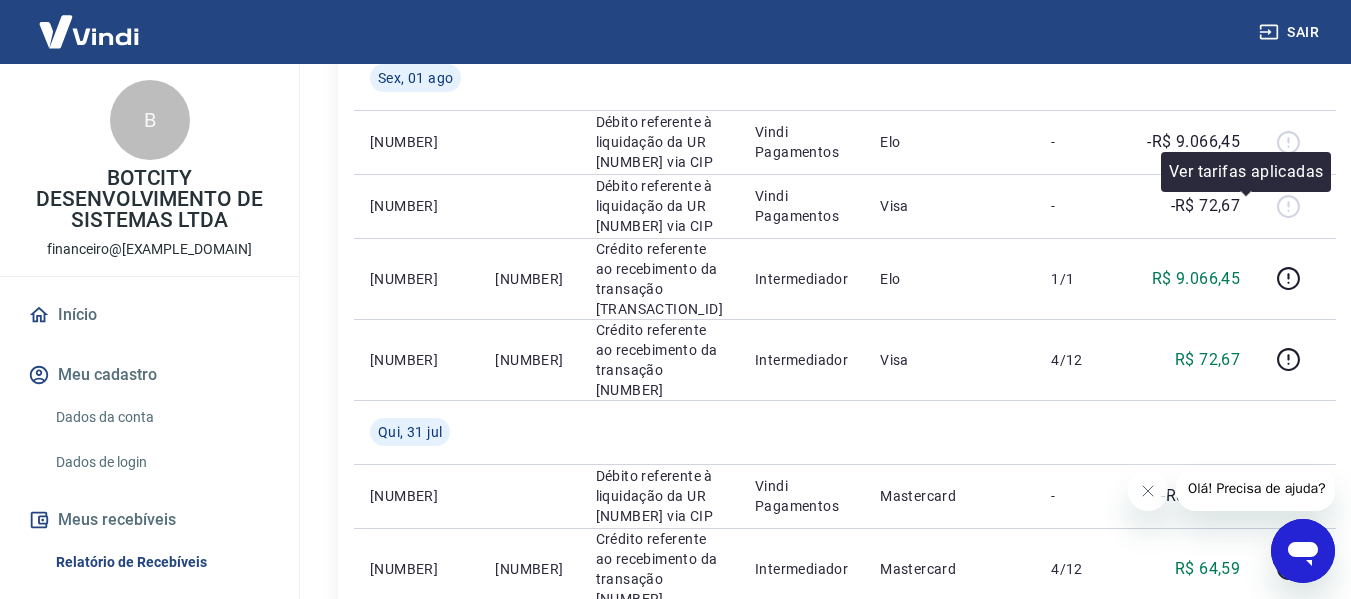 click 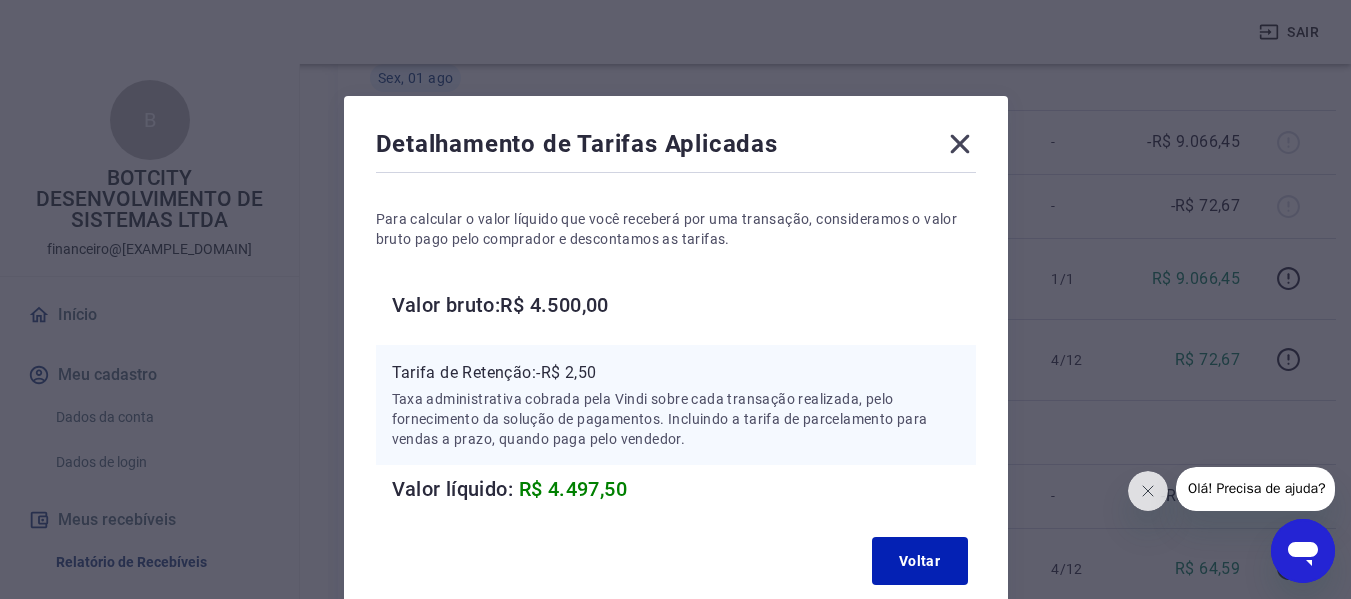 click on "Detalhamento de Tarifas Aplicadas Para calcular o valor líquido que você receberá por uma transação, consideramos o valor bruto pago pelo comprador e descontamos as tarifas. Valor bruto:  R$ 4.500,00 Tarifa de Retenção:  -R$ 2,50 Taxa administrativa cobrada pela Vindi sobre cada transação realizada, pelo fornecimento da solução de pagamentos. Incluindo a tarifa de parcelamento para vendas a prazo, quando paga pelo vendedor. Valor líquido:   R$ 4.497,50 Voltar" at bounding box center [675, 299] 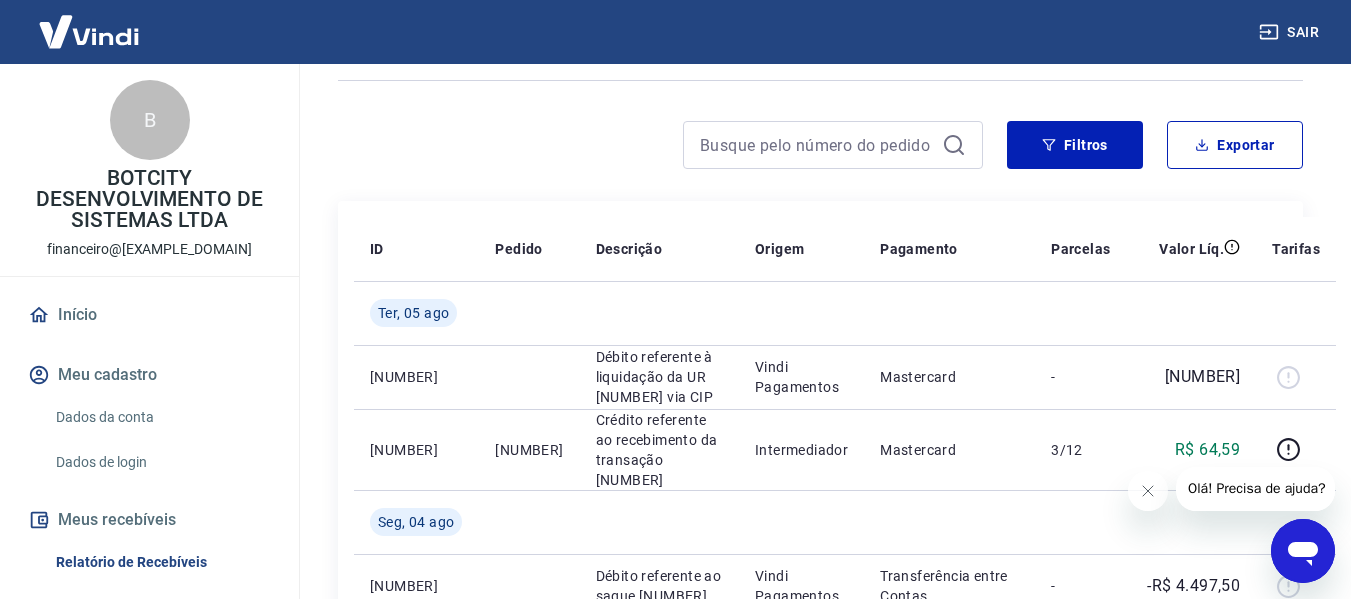 scroll, scrollTop: 127, scrollLeft: 0, axis: vertical 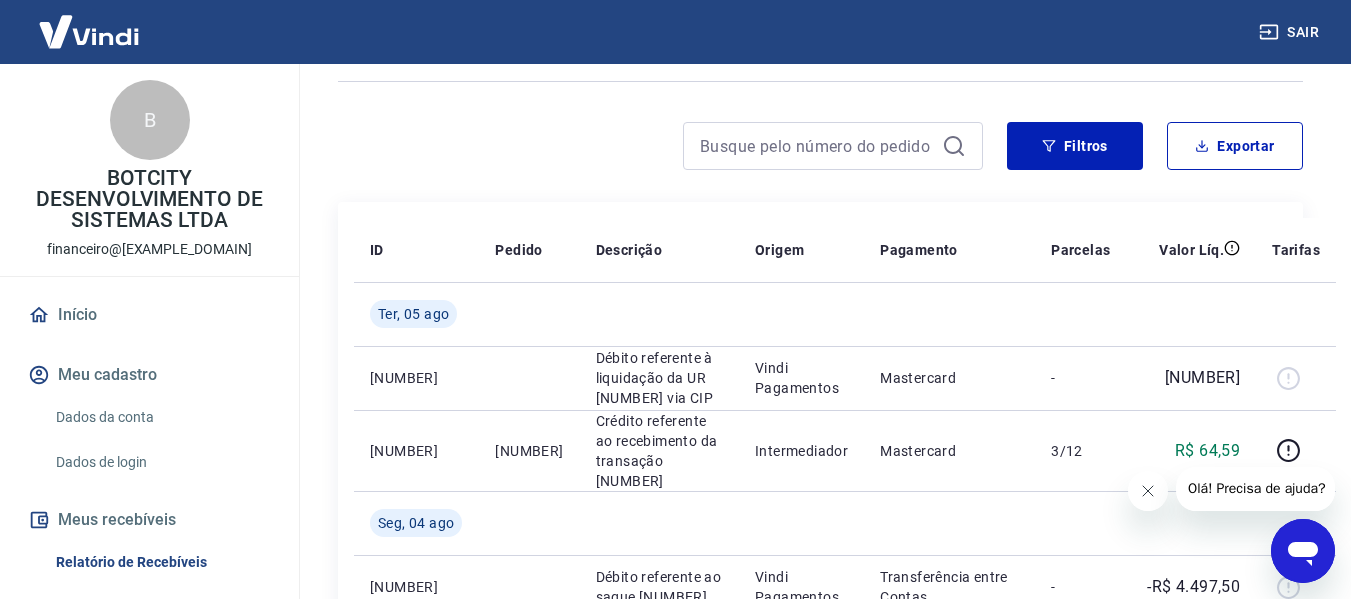 click 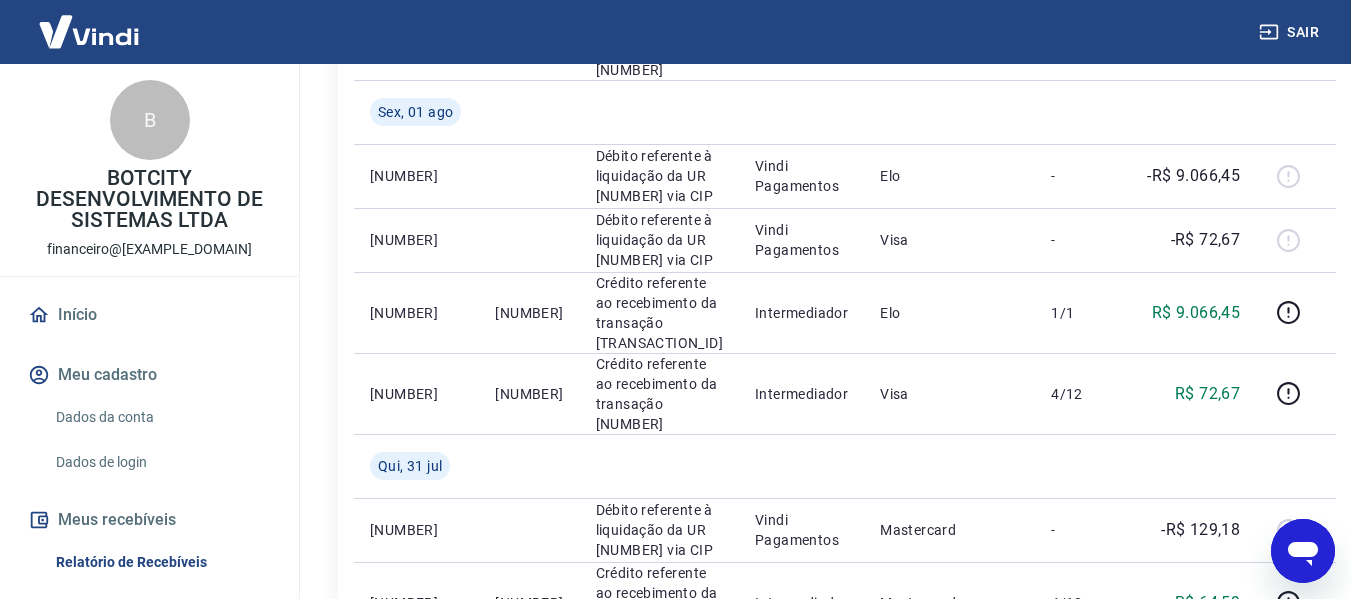 scroll, scrollTop: 1094, scrollLeft: 0, axis: vertical 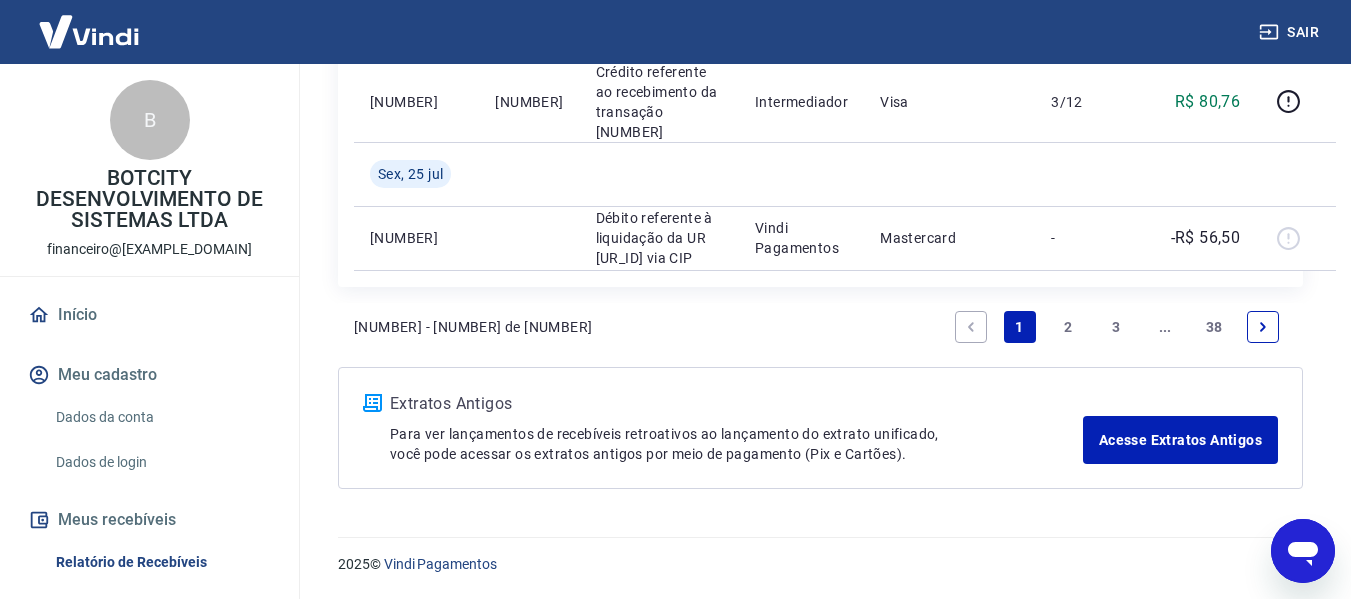 click 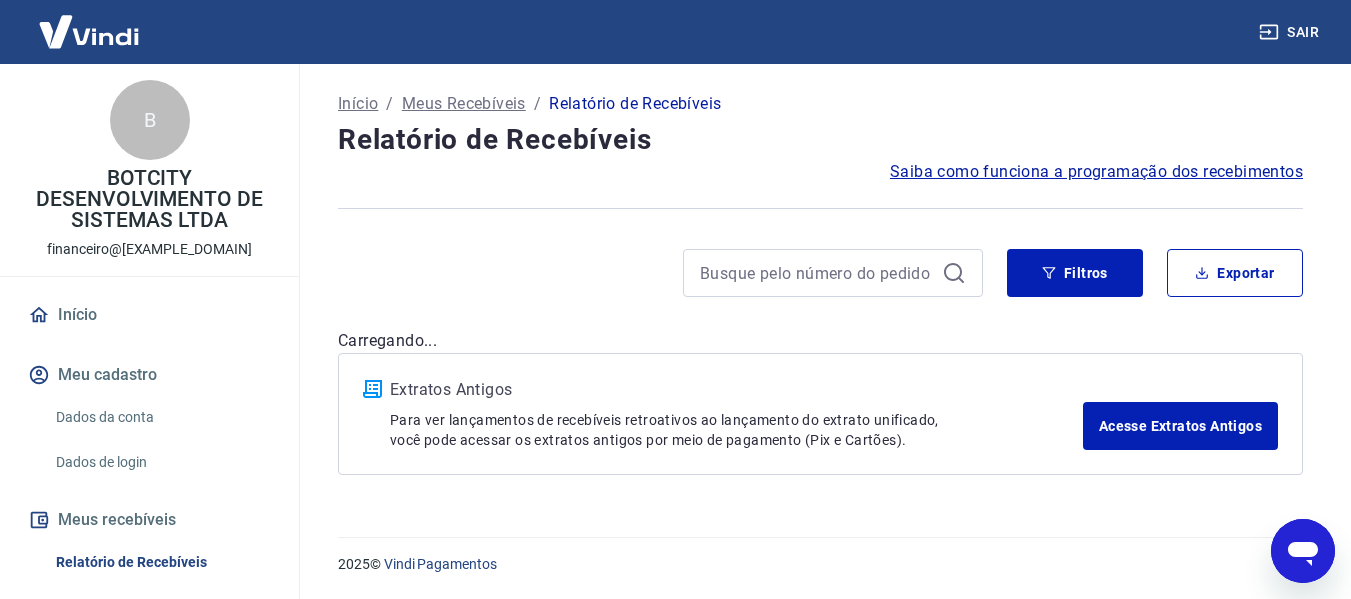 scroll, scrollTop: 0, scrollLeft: 0, axis: both 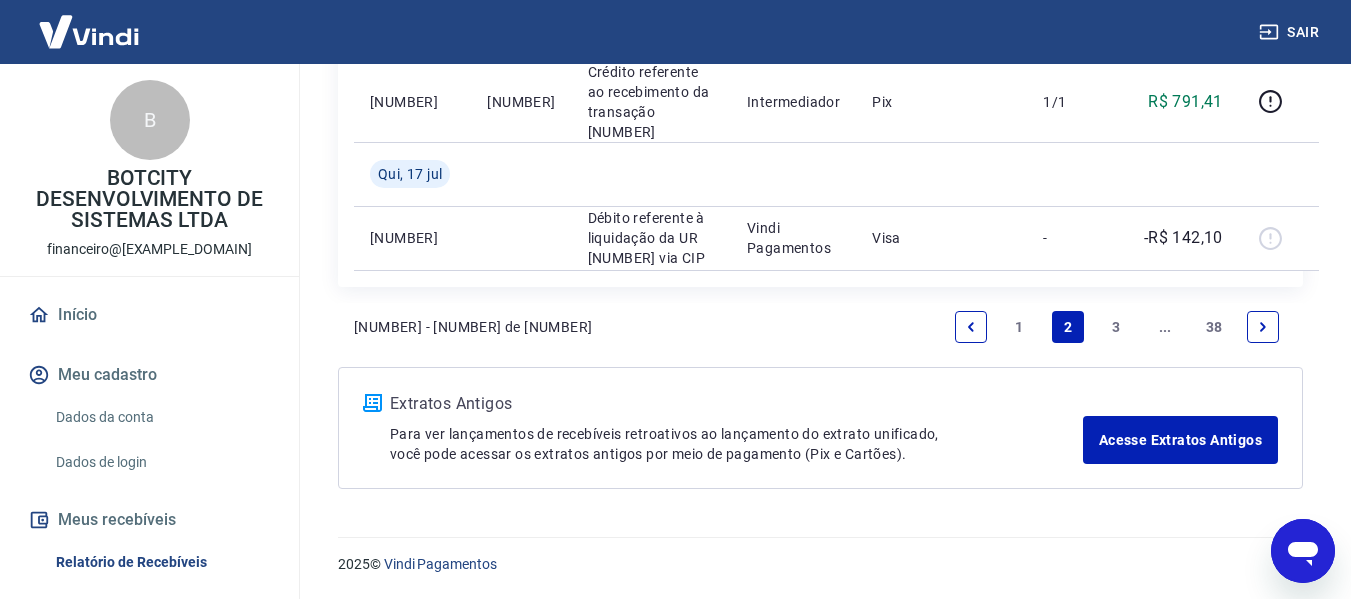 click on "38" at bounding box center (1214, 327) 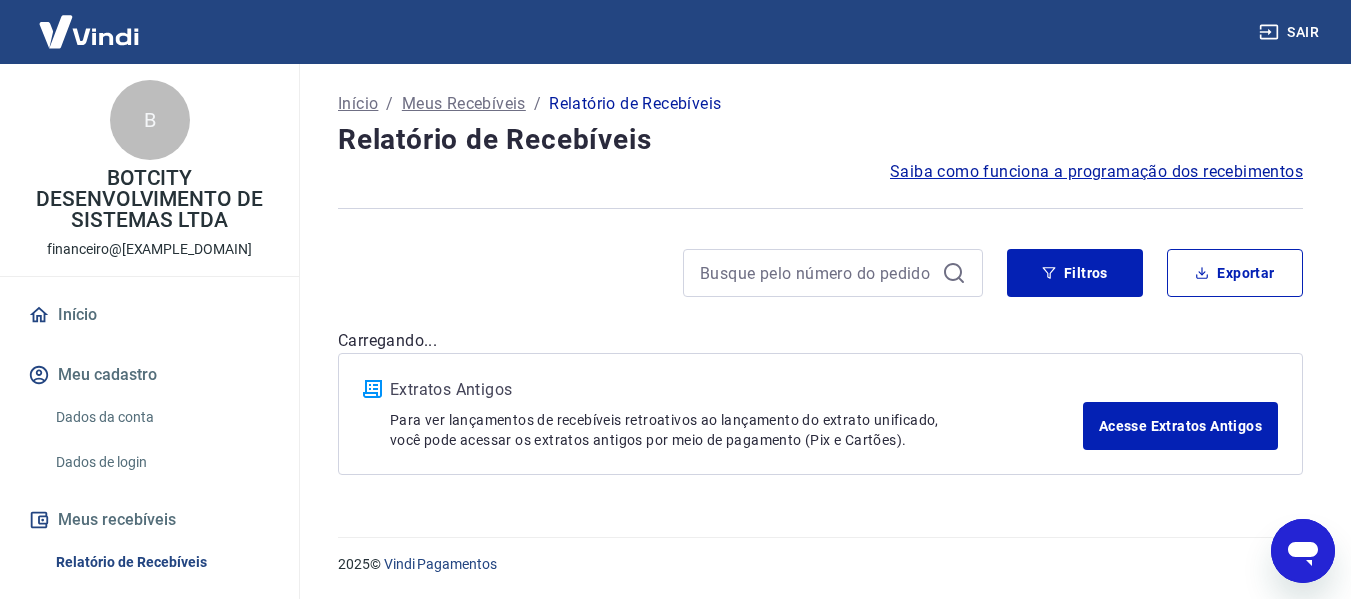 scroll, scrollTop: 0, scrollLeft: 0, axis: both 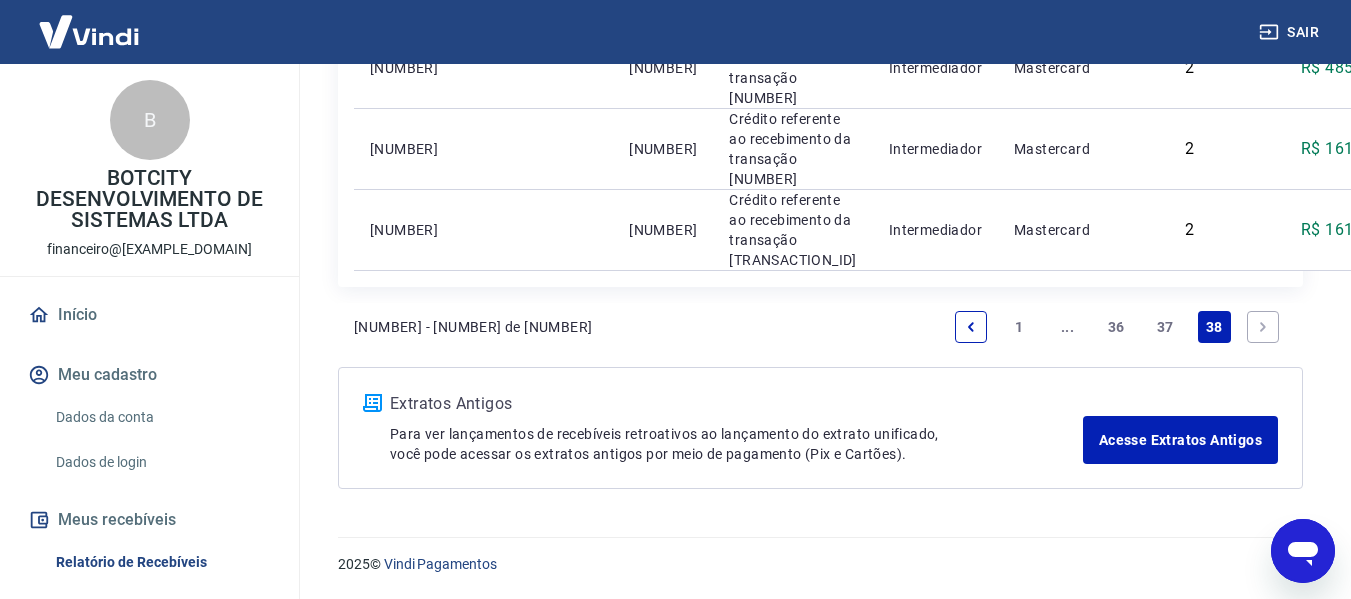 click on "37" at bounding box center [1165, 327] 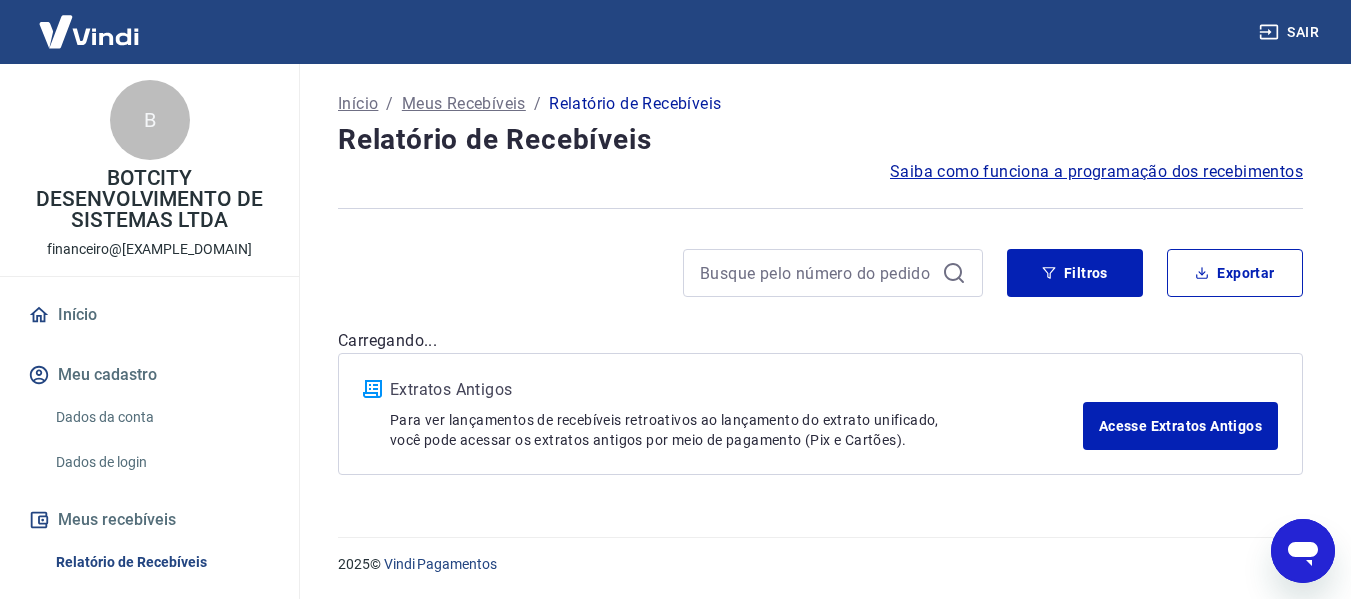 scroll, scrollTop: 0, scrollLeft: 0, axis: both 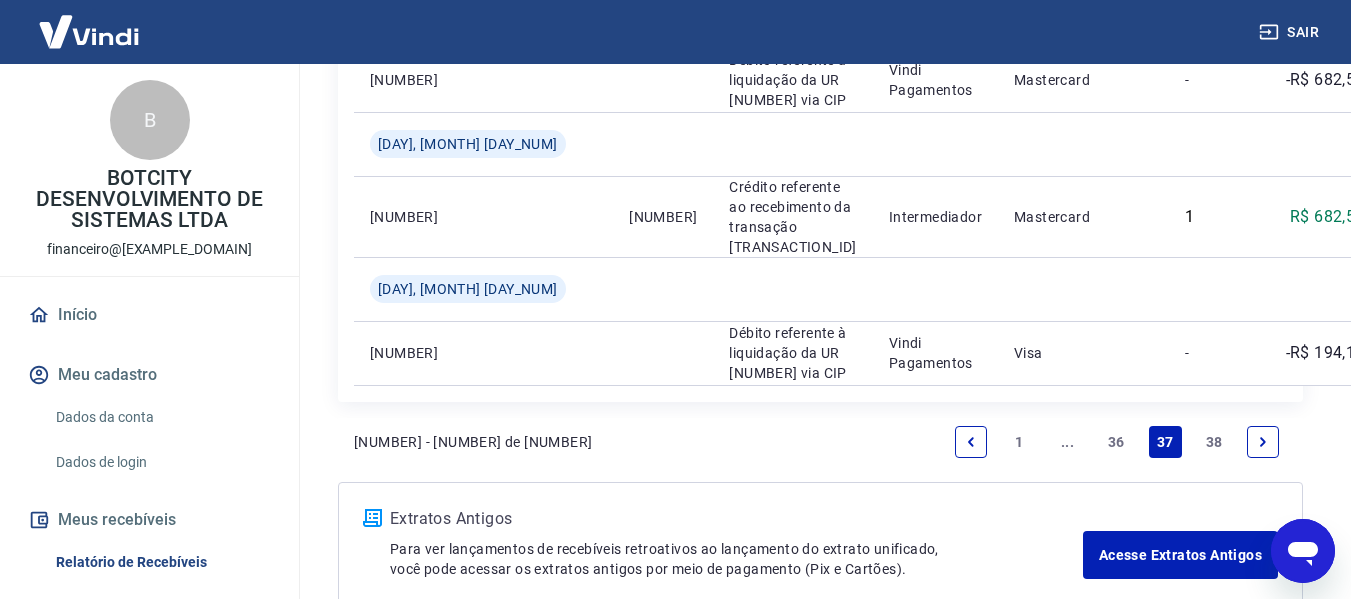 click at bounding box center (1421, -201) 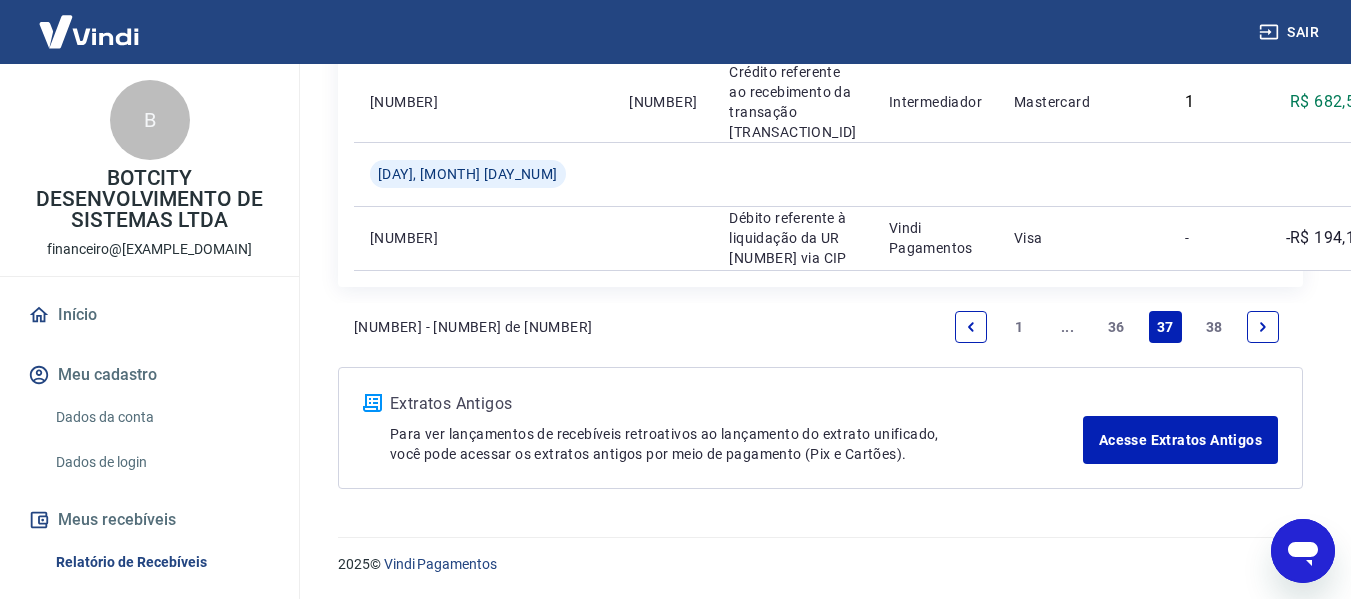 scroll, scrollTop: 3102, scrollLeft: 0, axis: vertical 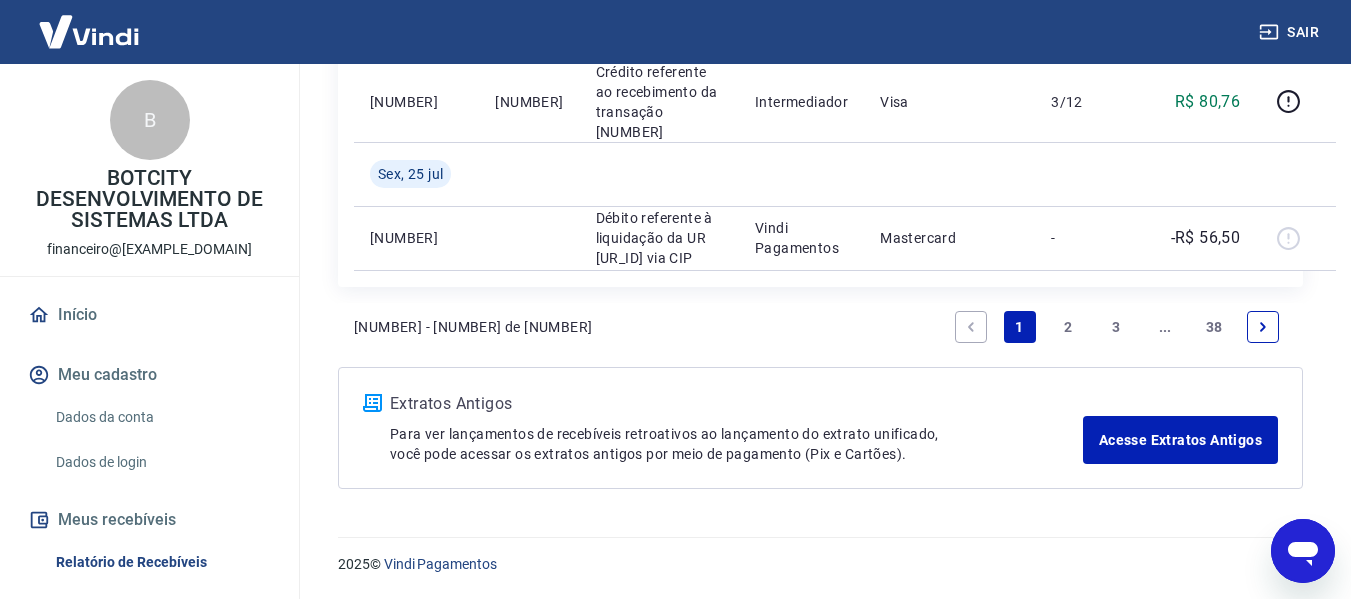 click on "3" at bounding box center [1117, 327] 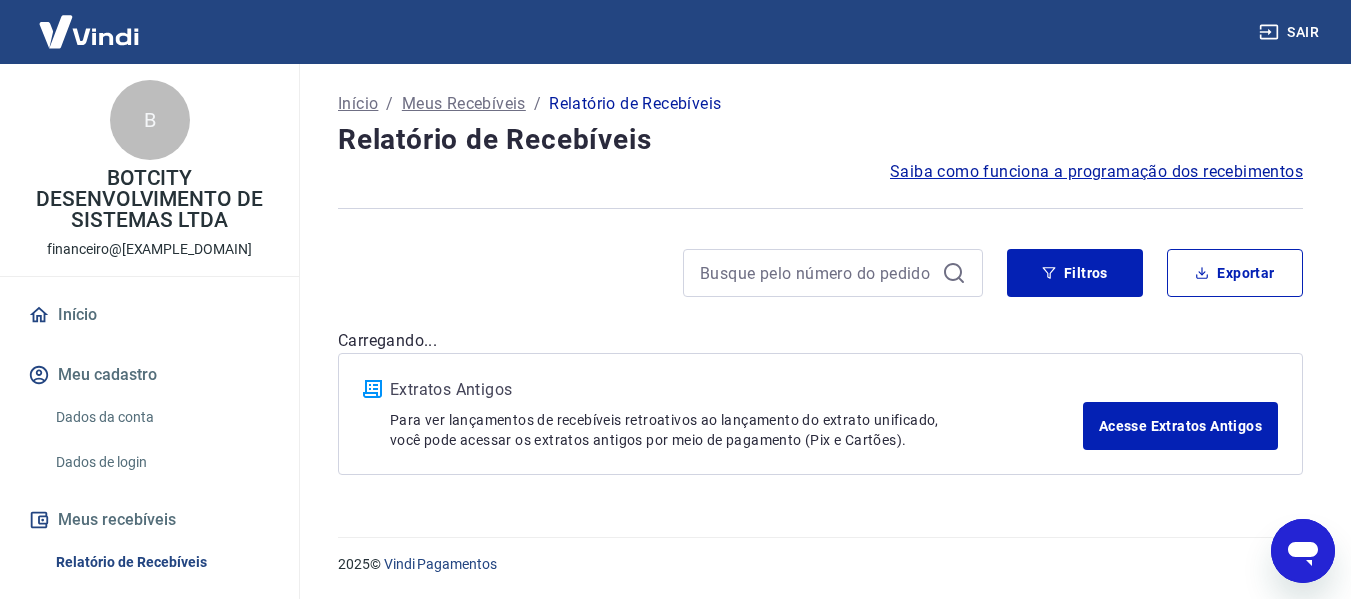 scroll, scrollTop: 0, scrollLeft: 0, axis: both 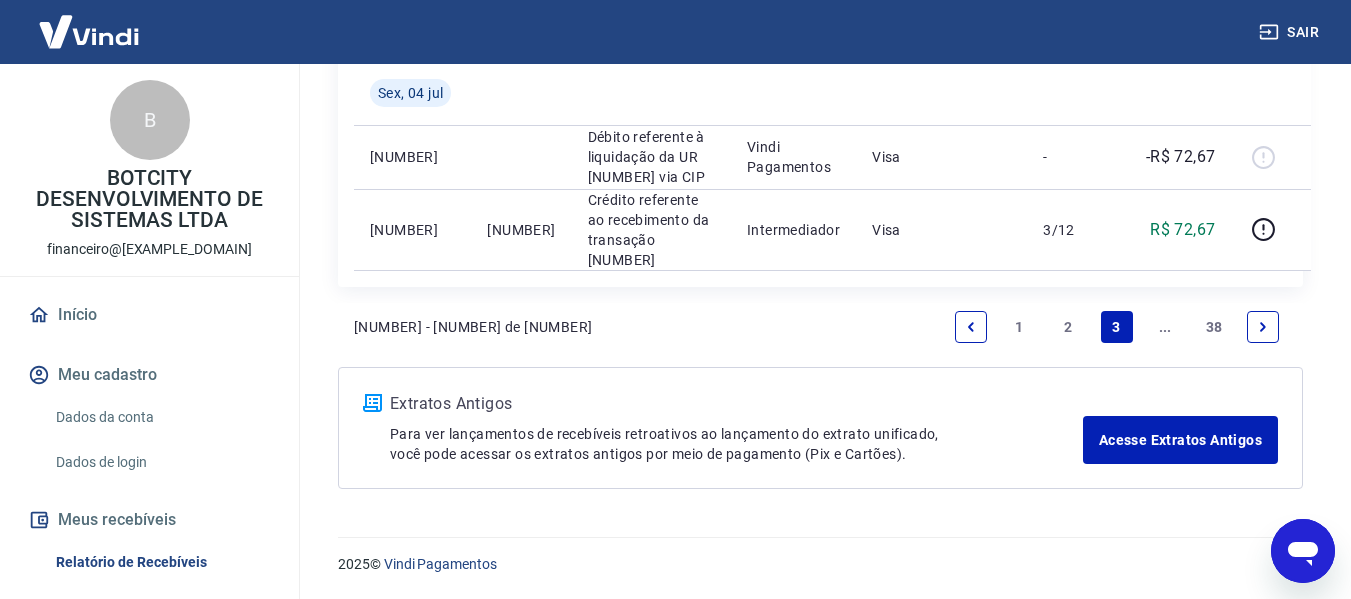 click on "2" at bounding box center (1068, 327) 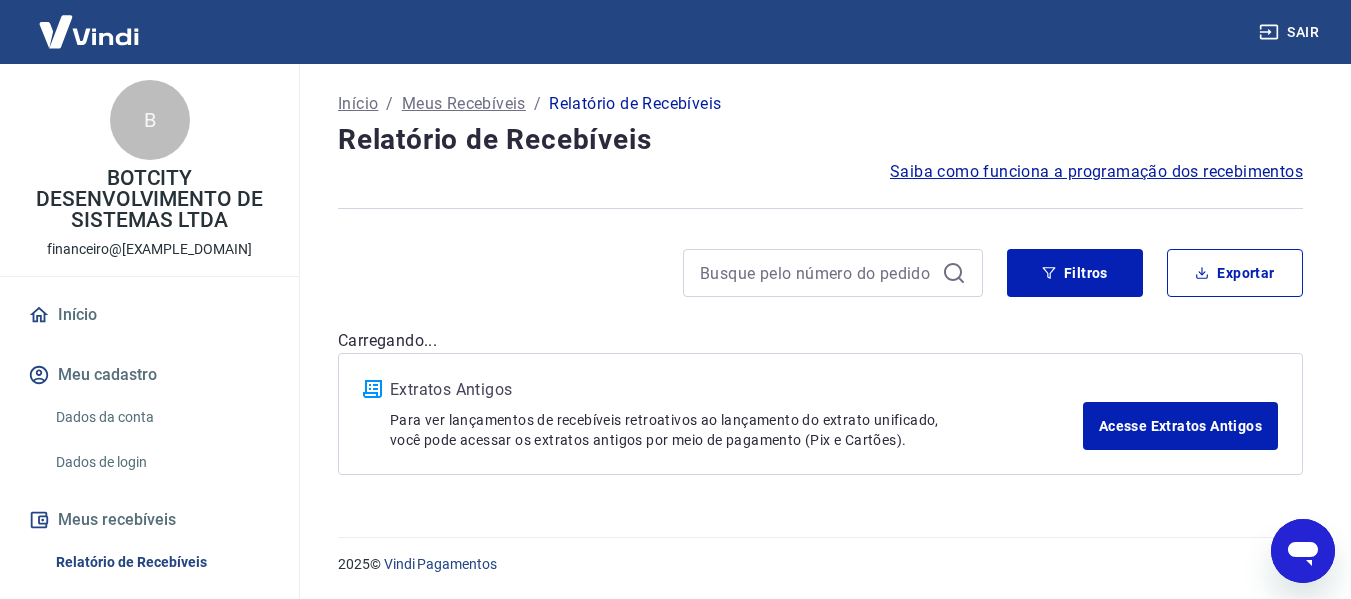 scroll, scrollTop: 0, scrollLeft: 0, axis: both 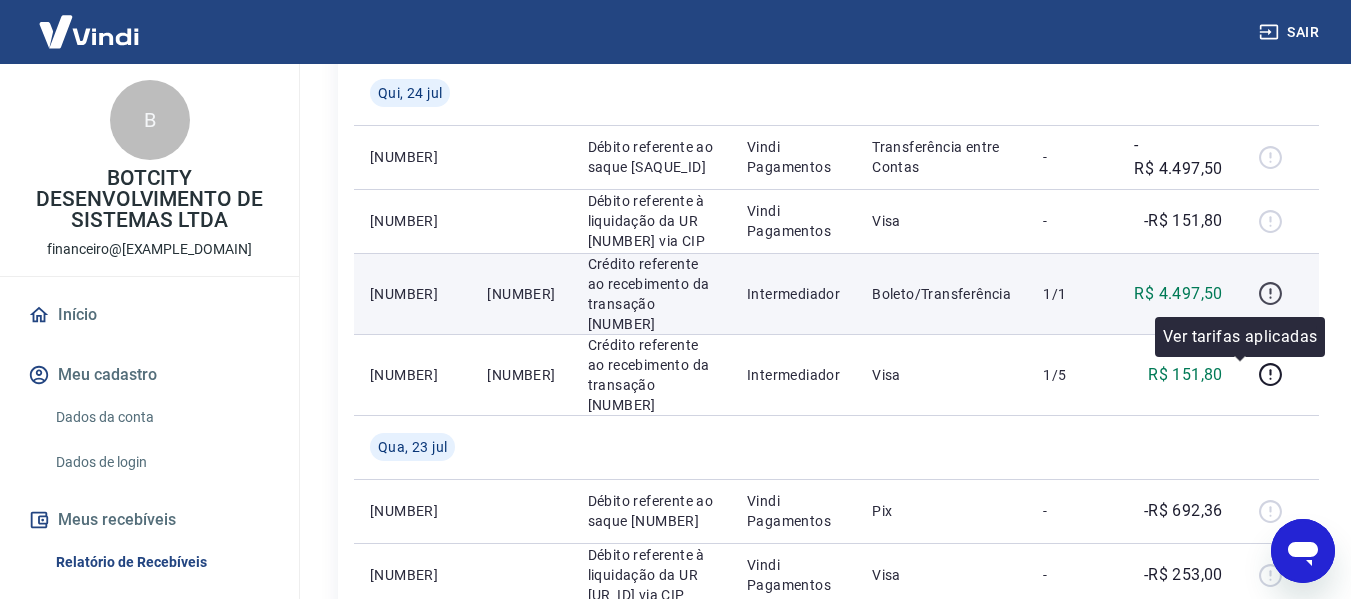 click 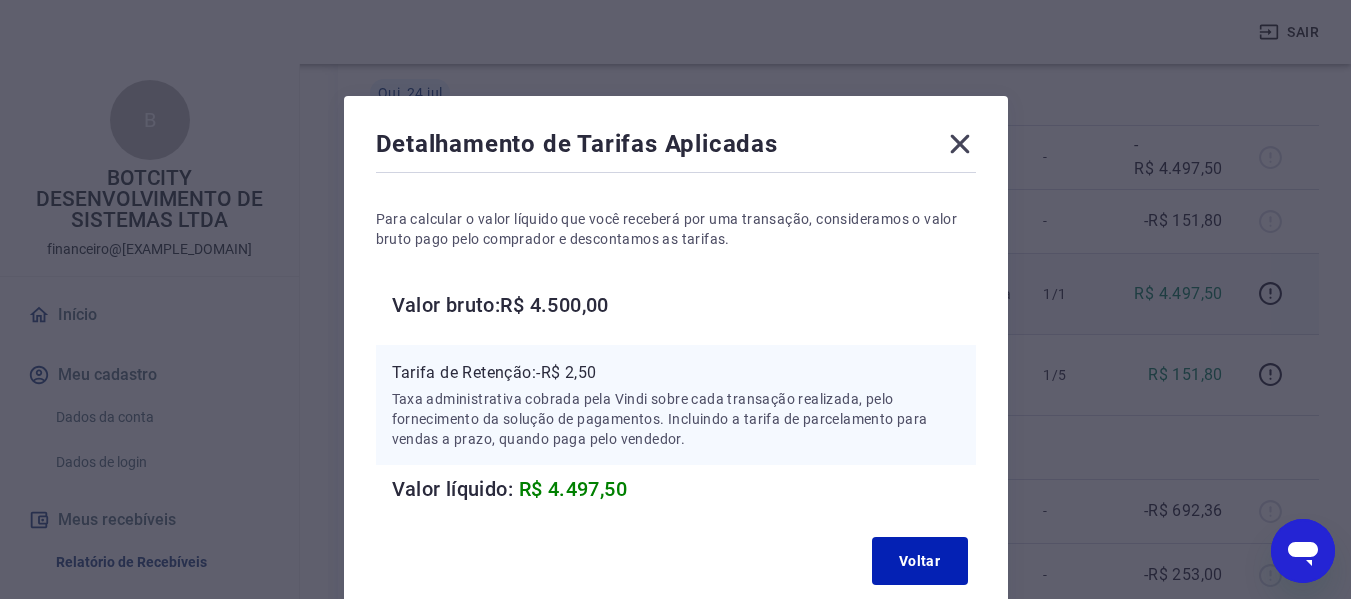 click on "Detalhamento de Tarifas Aplicadas Para calcular o valor líquido que você receberá por uma transação, consideramos o valor bruto pago pelo comprador e descontamos as tarifas. Valor bruto:  R$ 4.500,00 Tarifa de Retenção:  -R$ 2,50 Taxa administrativa cobrada pela Vindi sobre cada transação realizada, pelo fornecimento da solução de pagamentos. Incluindo a tarifa de parcelamento para vendas a prazo, quando paga pelo vendedor. Valor líquido:   R$ 4.497,50 Voltar" at bounding box center (675, 299) 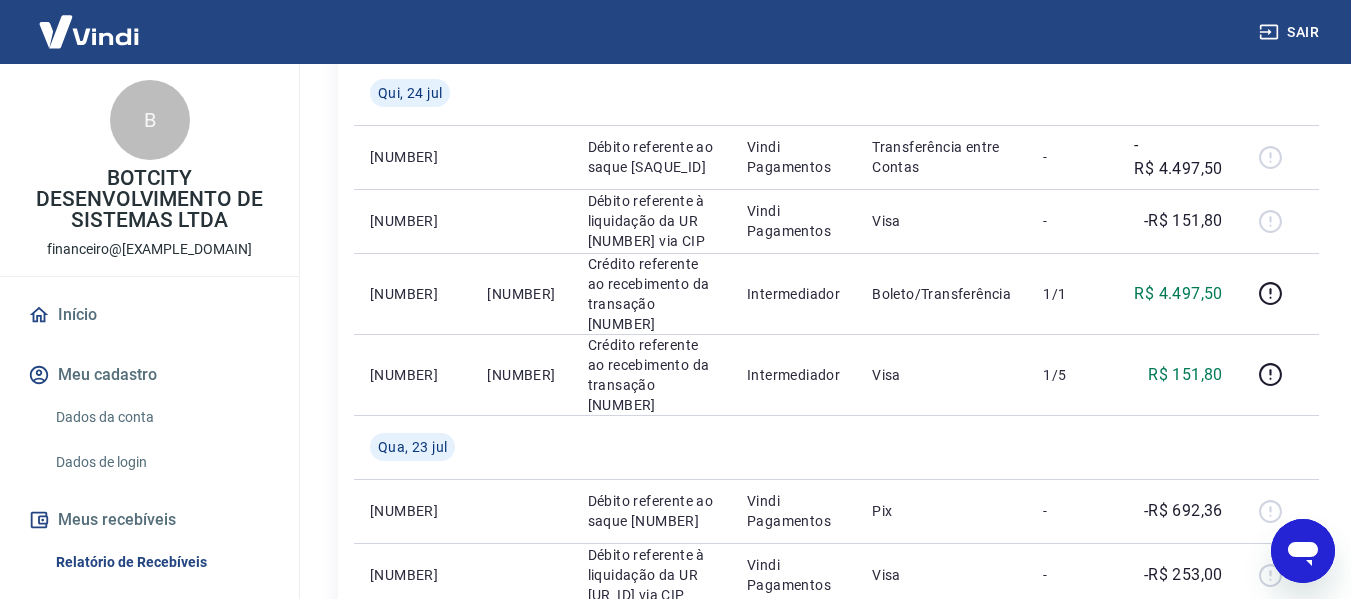 drag, startPoint x: 448, startPoint y: 380, endPoint x: 349, endPoint y: 381, distance: 99.00505 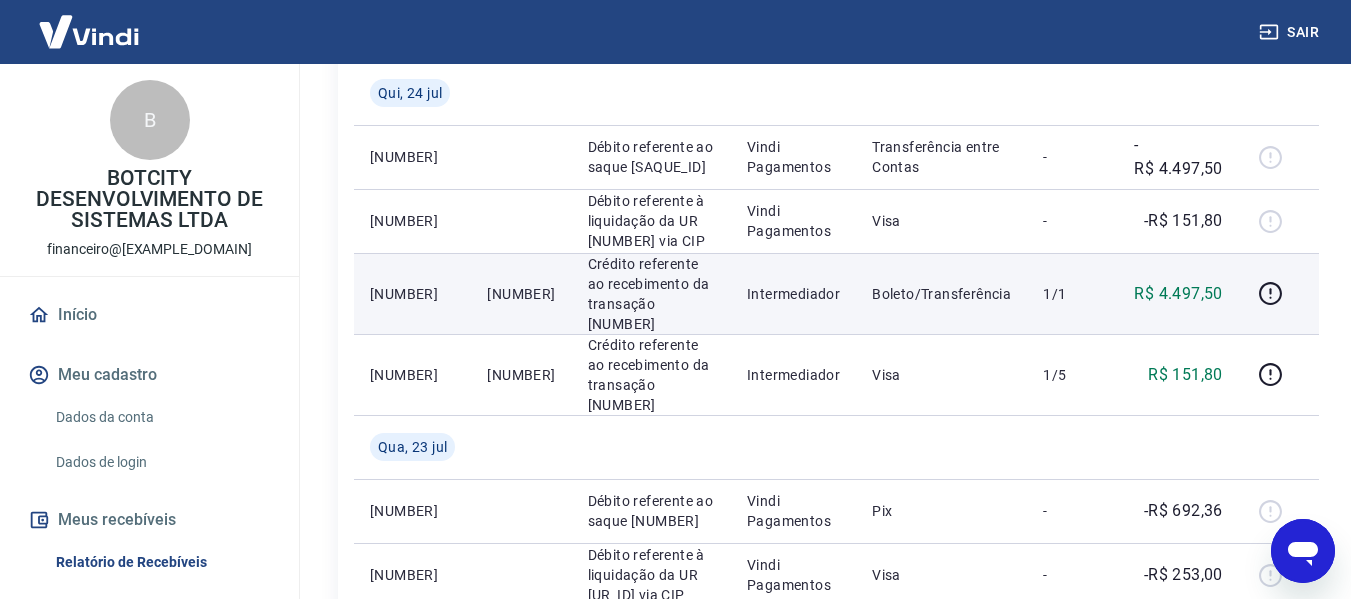 click on "[NUMBER]" at bounding box center (412, 293) 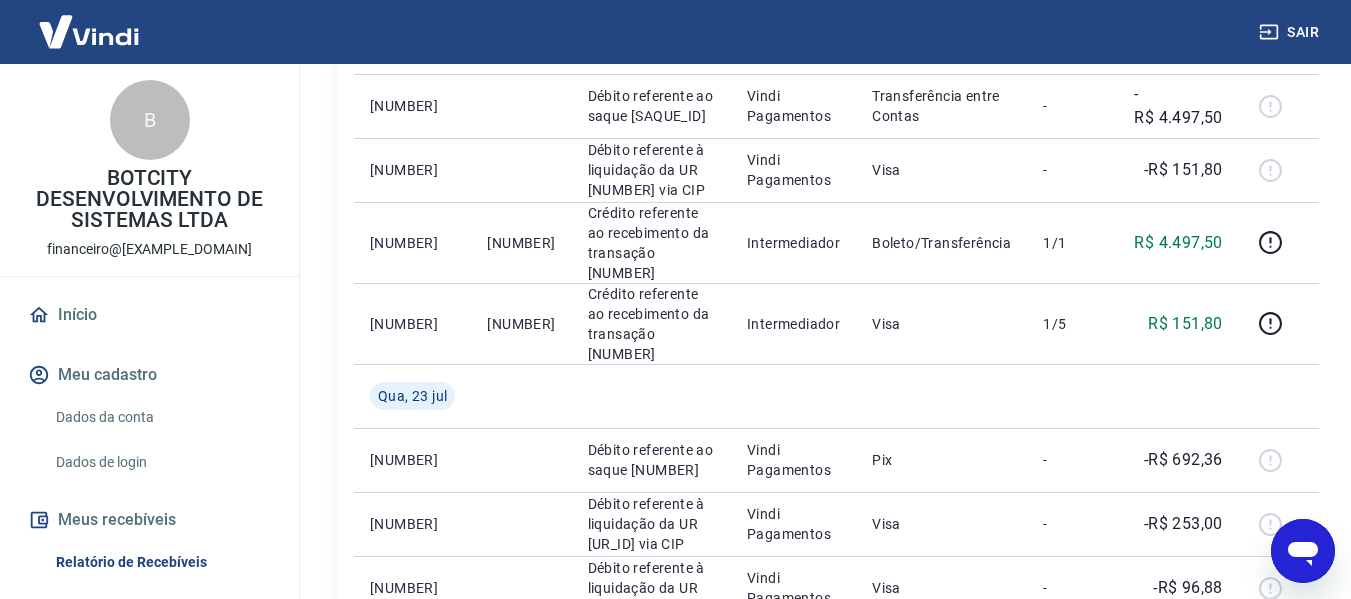 scroll, scrollTop: 539, scrollLeft: 0, axis: vertical 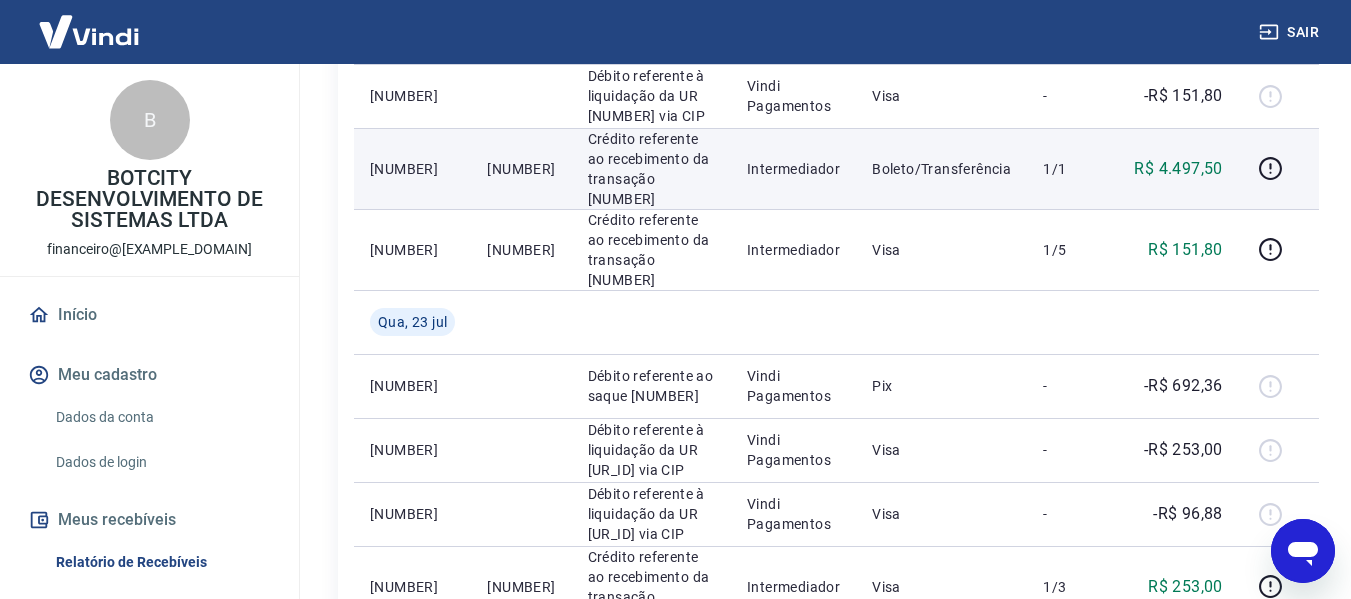 drag, startPoint x: 488, startPoint y: 255, endPoint x: 567, endPoint y: 248, distance: 79.30952 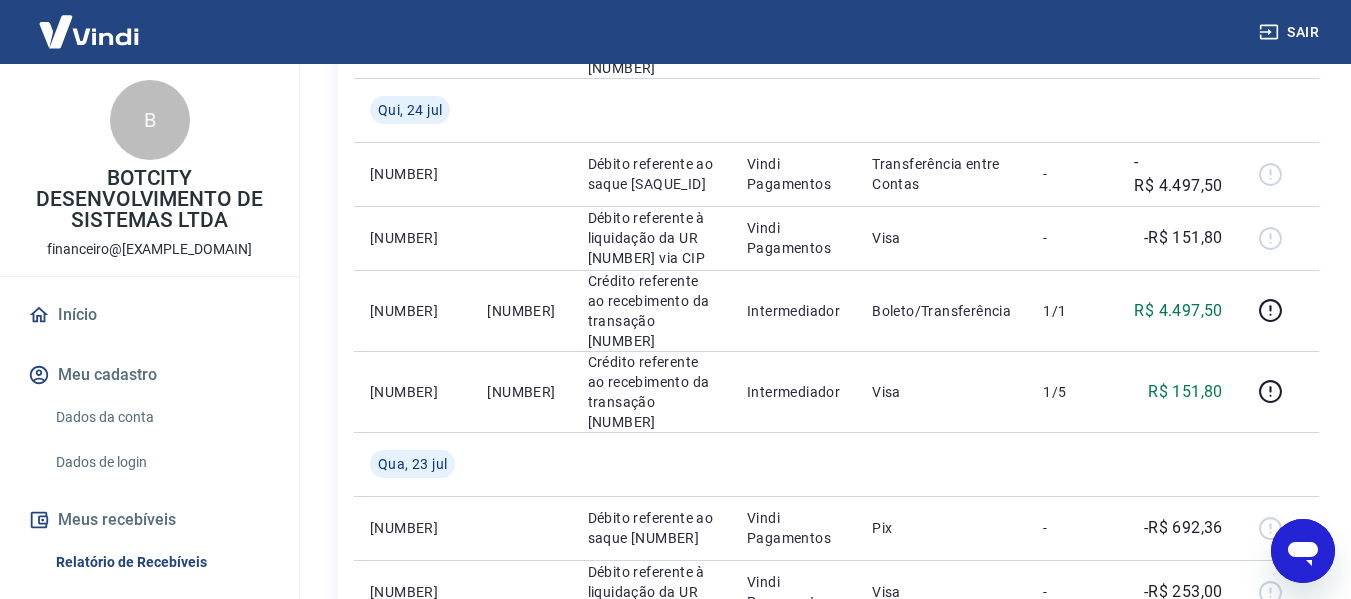 scroll, scrollTop: 471, scrollLeft: 0, axis: vertical 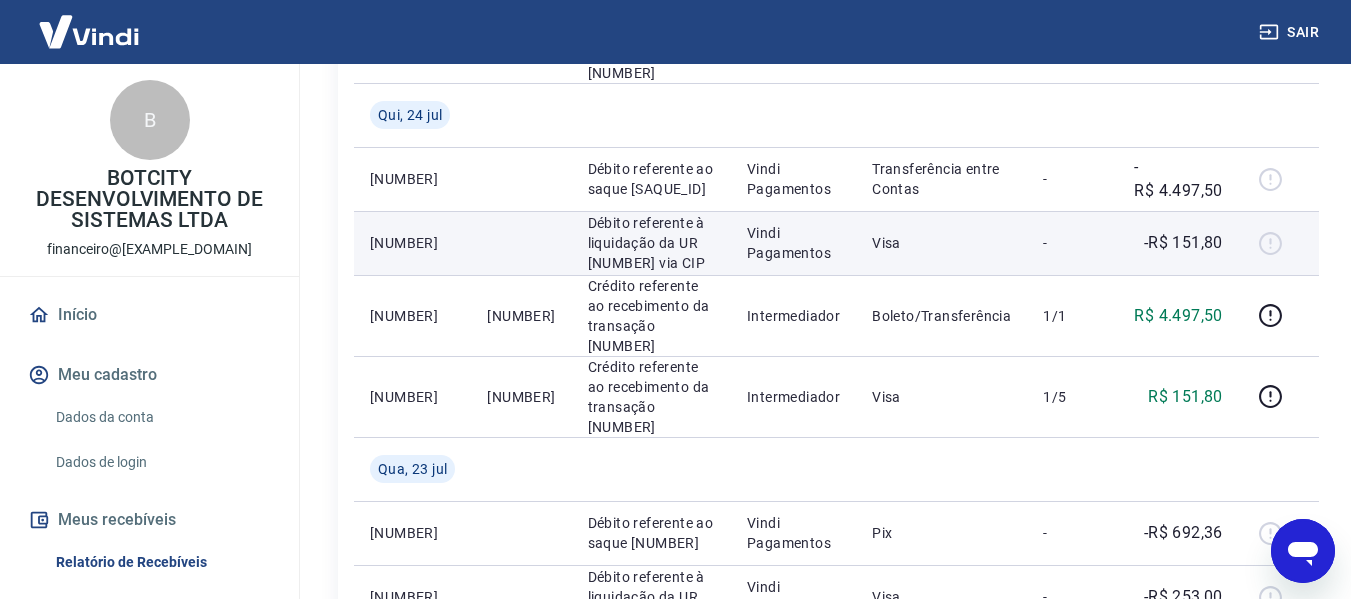 type 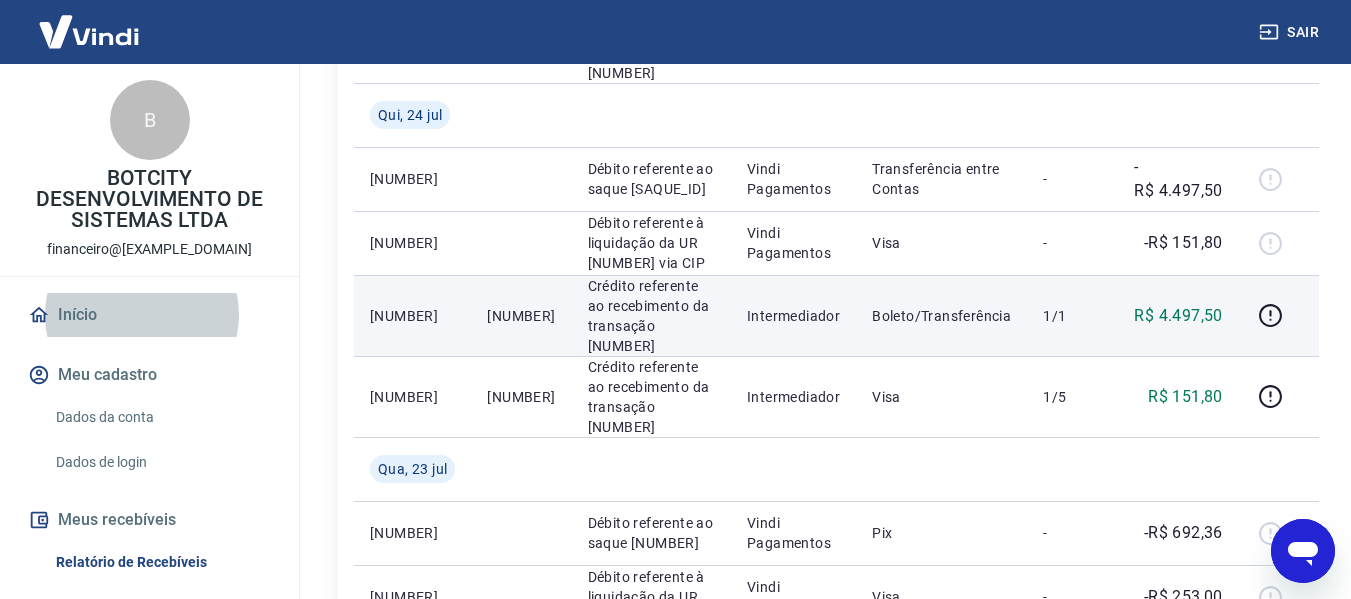 copy on "[NUMBER]" 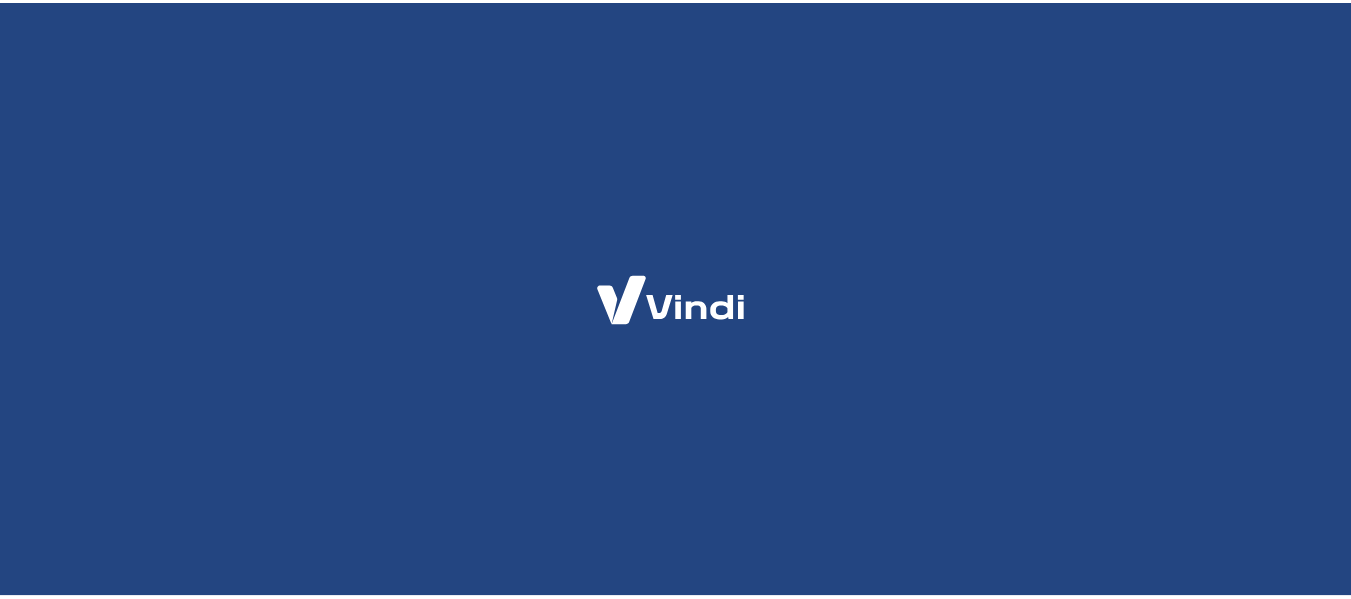 scroll, scrollTop: 0, scrollLeft: 0, axis: both 